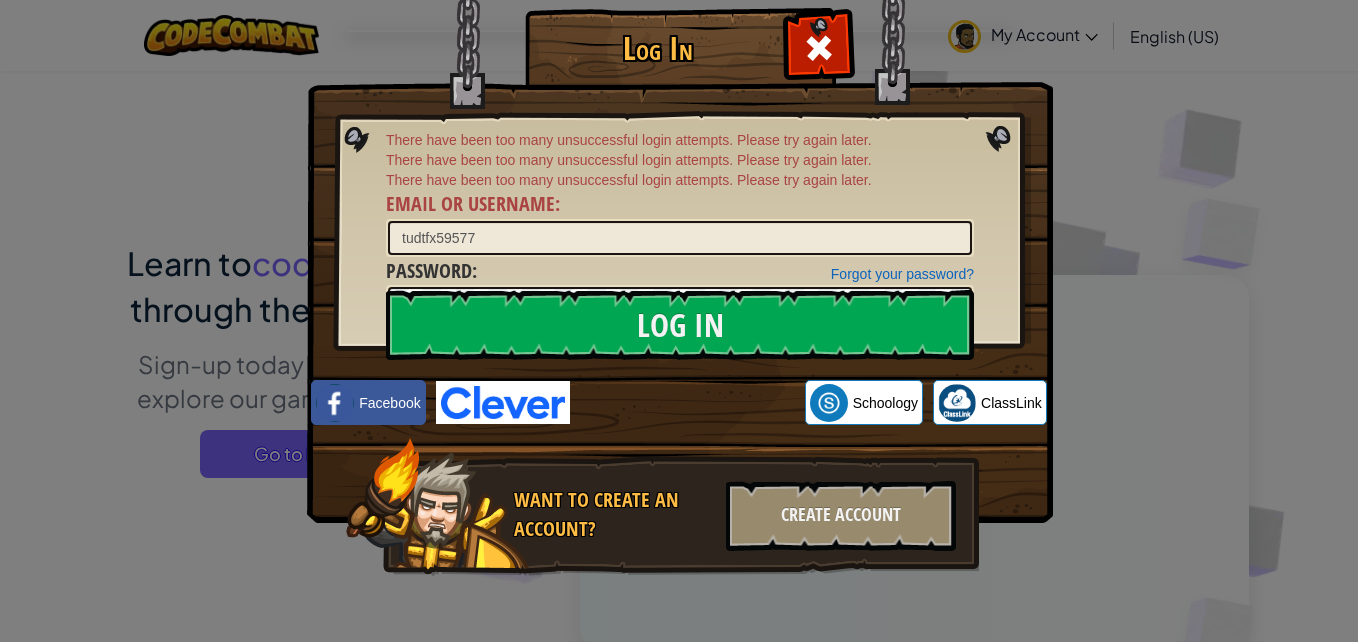 scroll, scrollTop: 0, scrollLeft: 0, axis: both 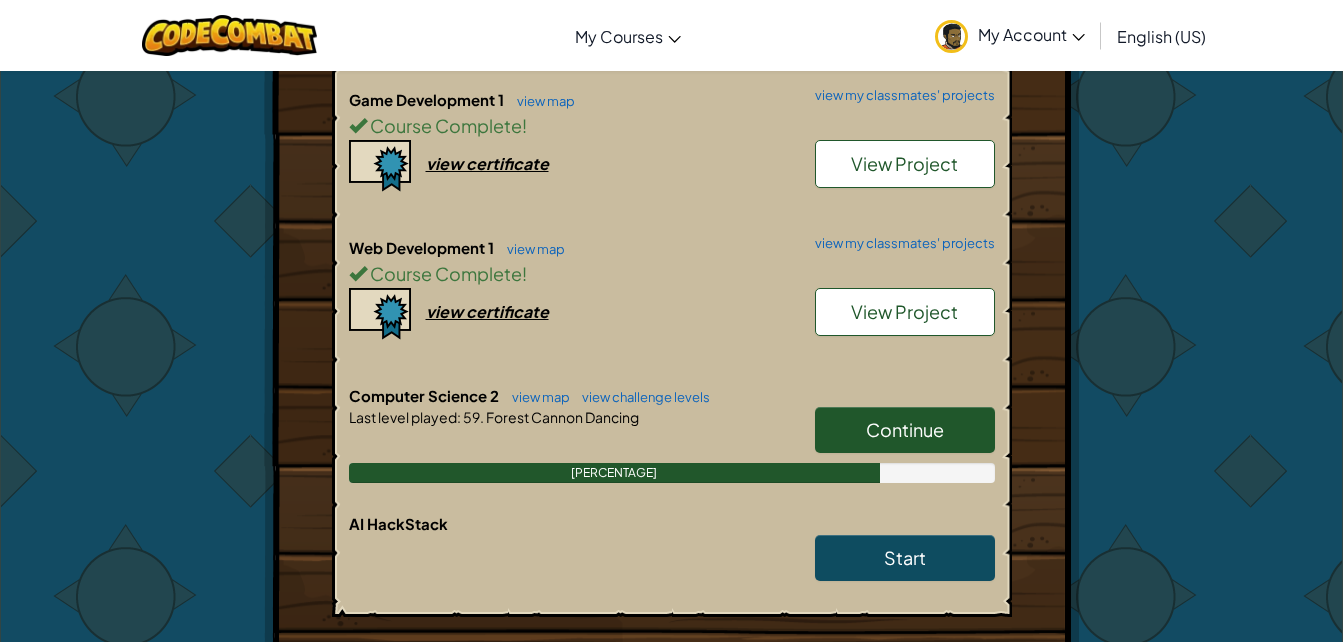 click on "Continue" at bounding box center [905, 430] 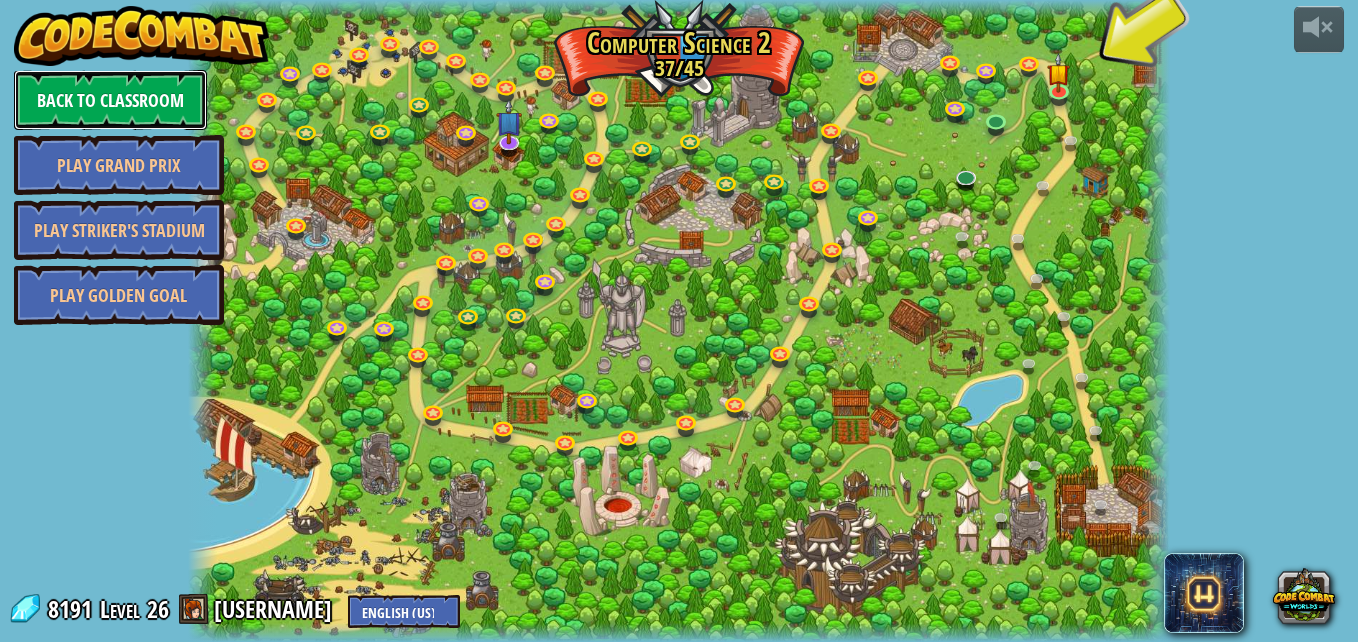 click on "Back to Classroom" at bounding box center [110, 100] 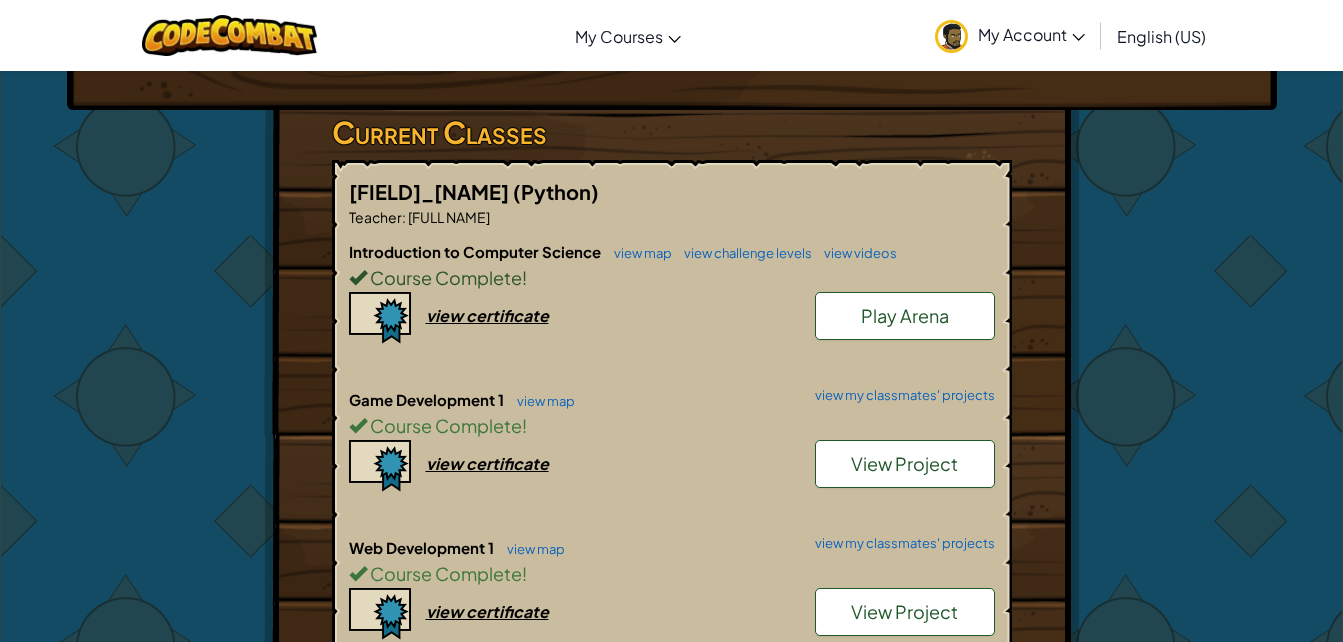 scroll, scrollTop: 500, scrollLeft: 0, axis: vertical 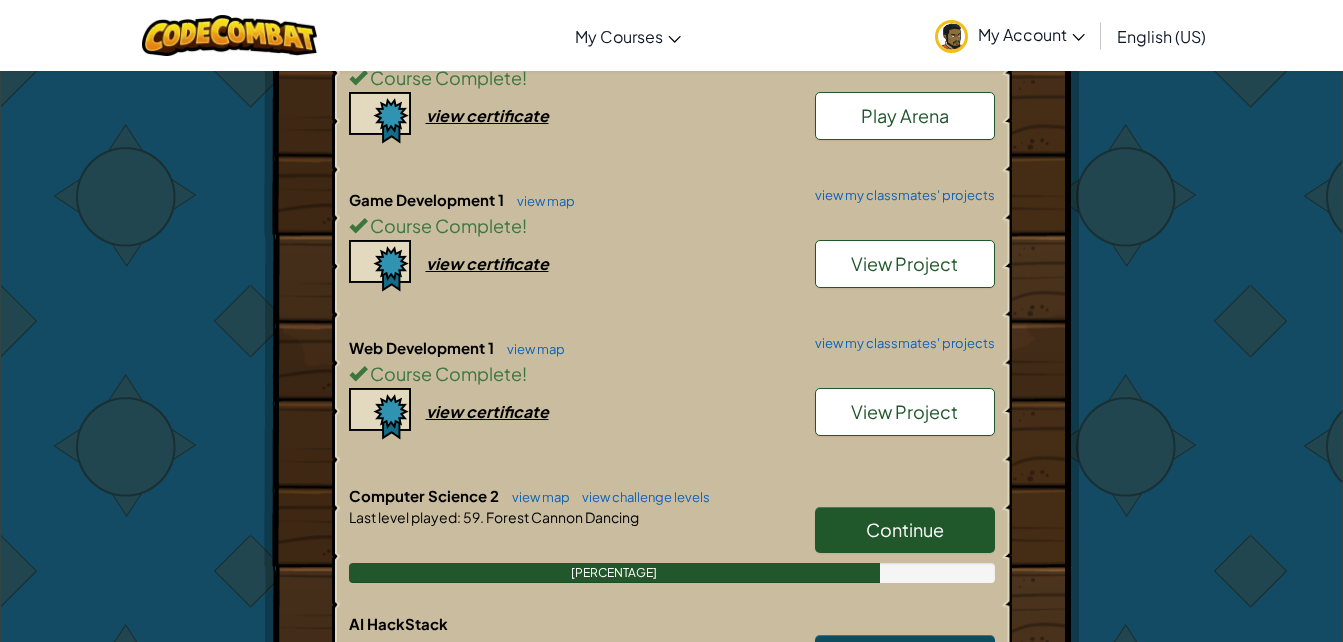 click on "View Project" at bounding box center (905, 412) 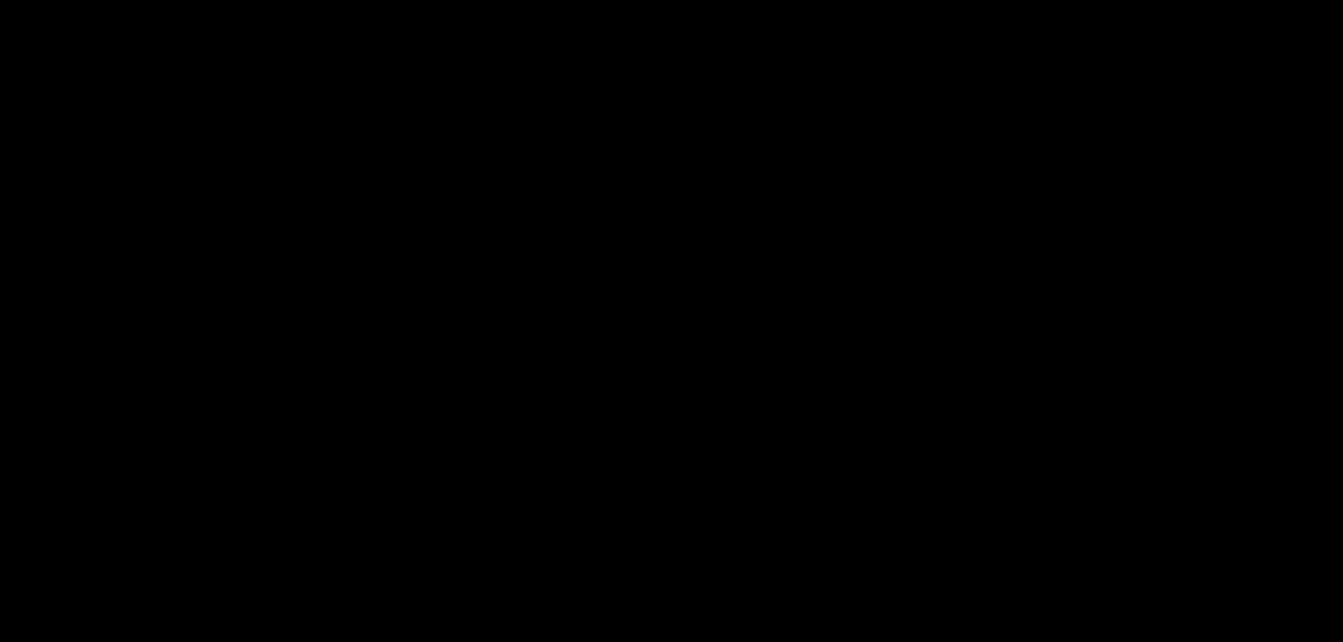 scroll, scrollTop: 0, scrollLeft: 0, axis: both 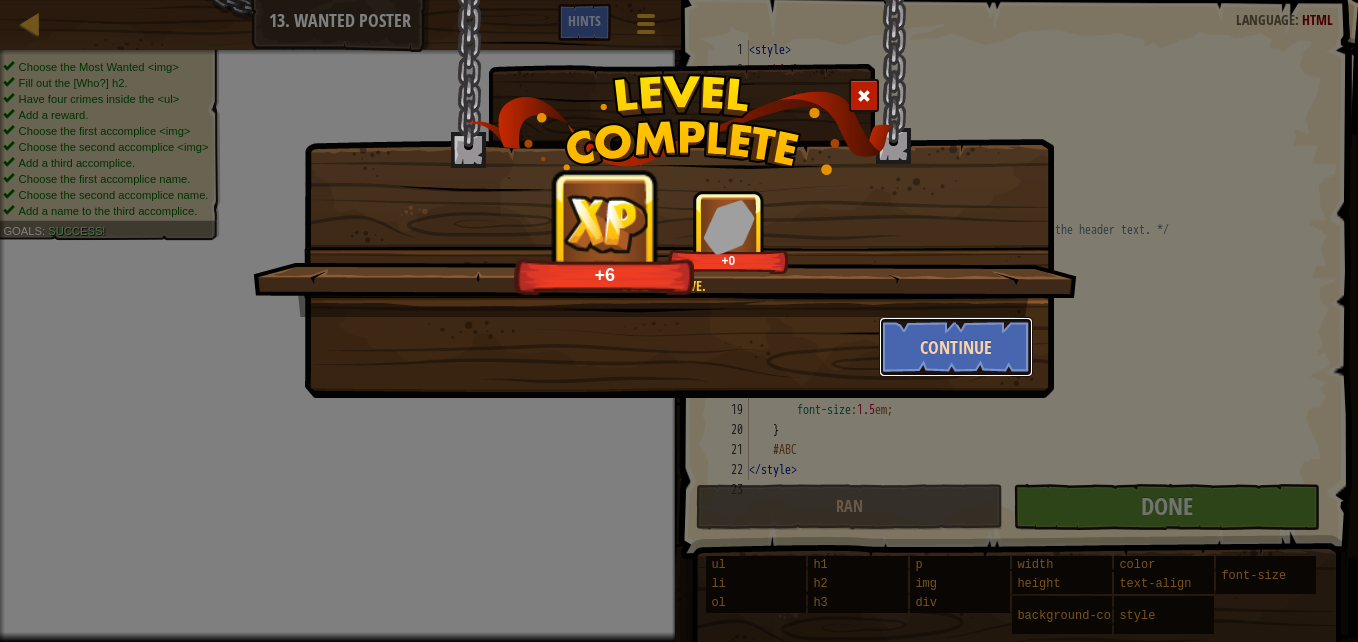 click on "Continue" at bounding box center (956, 347) 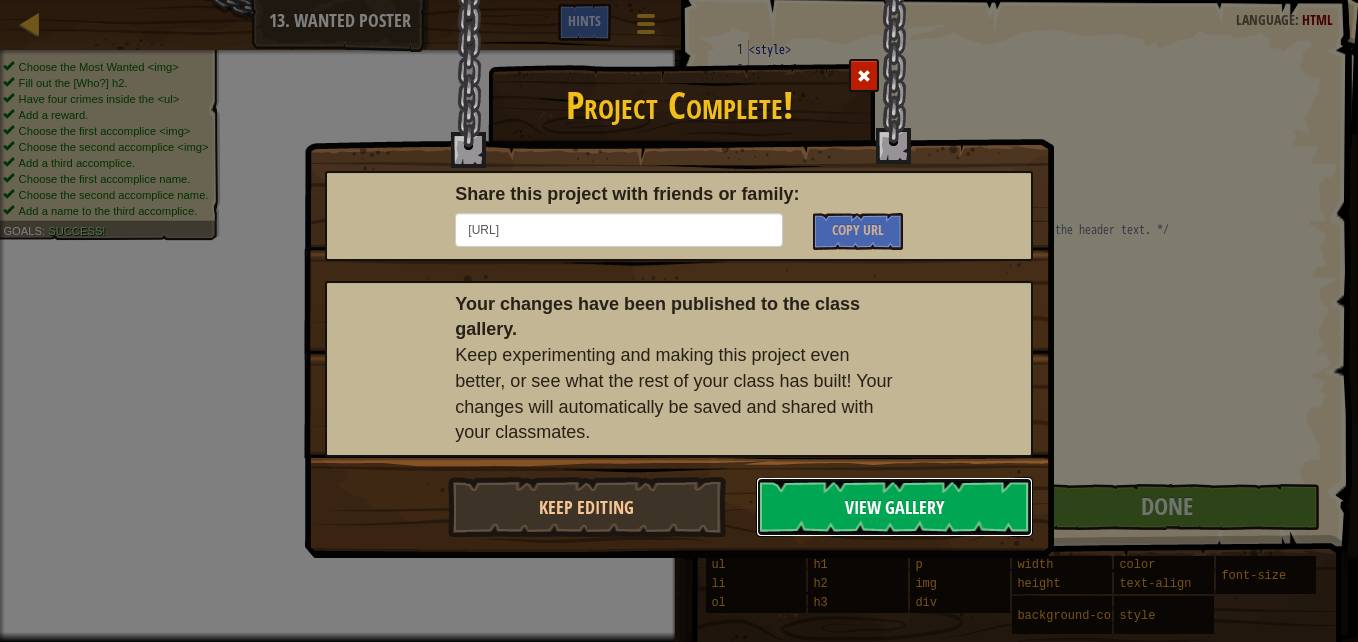click on "View Gallery" at bounding box center (895, 507) 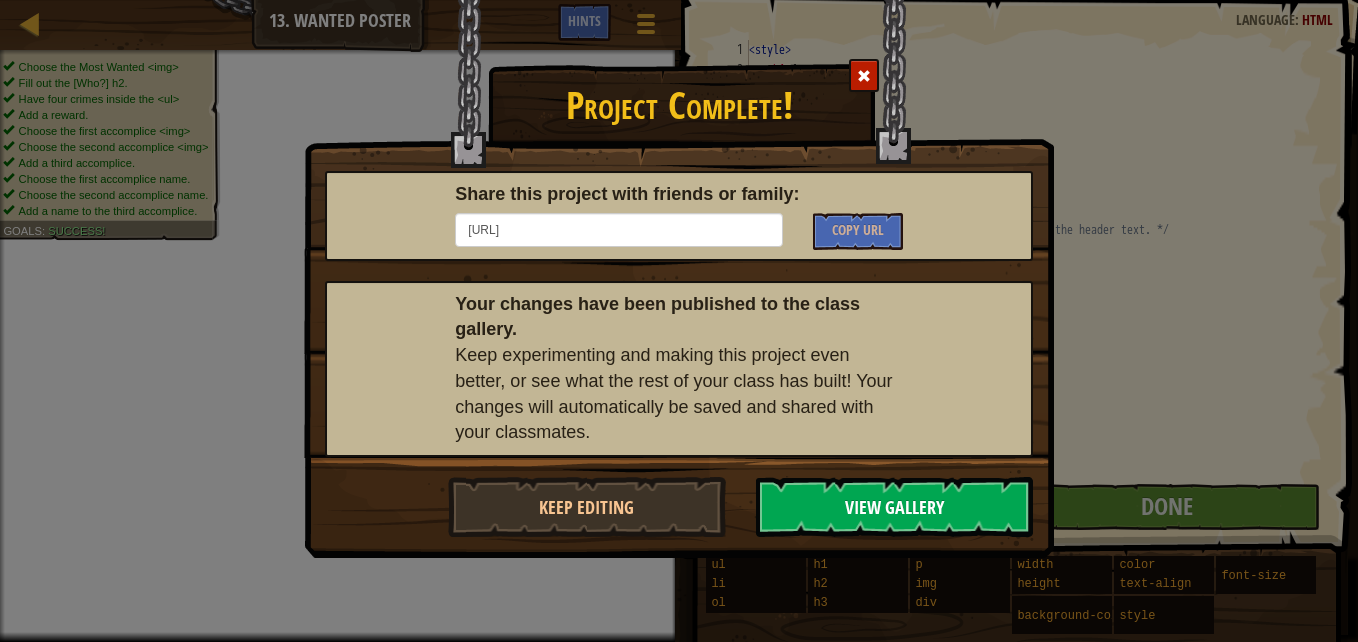 click on "Map Web Development 1 13. Wanted Poster Game Menu Done Hints 1     [REDACTED] Solution × Hints Image Gallery Webpage 1 2 3 4 5 6 7 8 9 10 11 12 13 14 15 16 17 18 19 20 21 22 23 < style >      h1   {          color :   red ;      }      h1   {                   :" at bounding box center [679, 1] 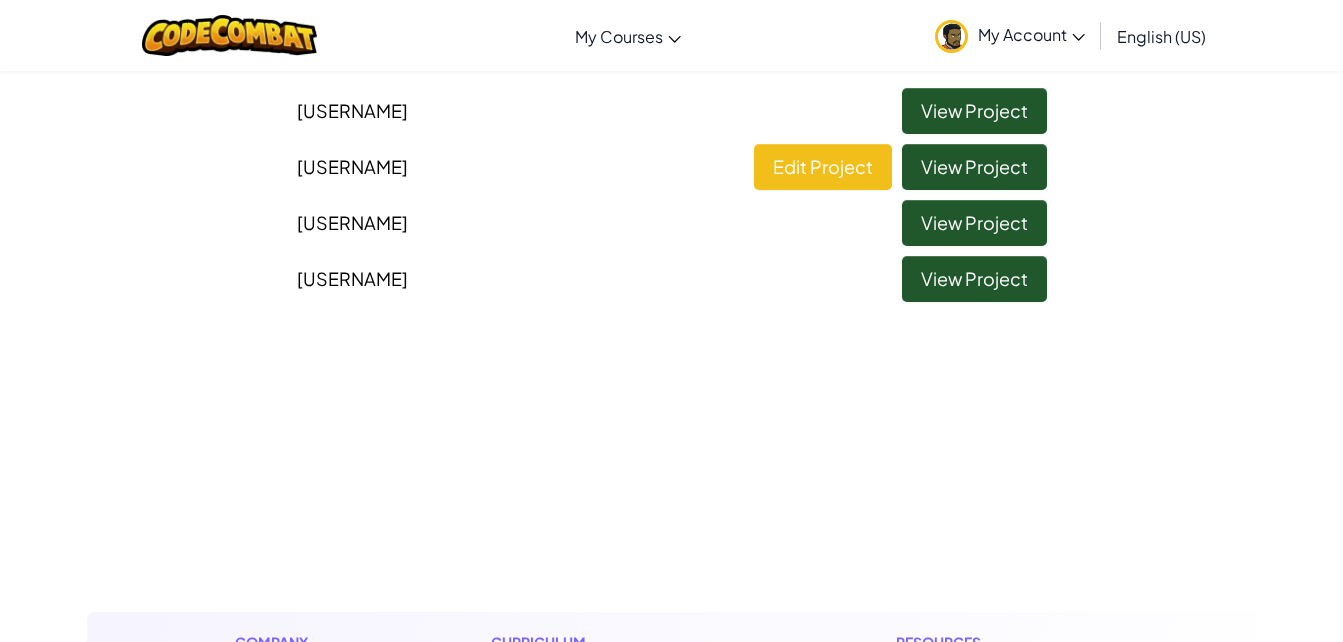 scroll, scrollTop: 100, scrollLeft: 0, axis: vertical 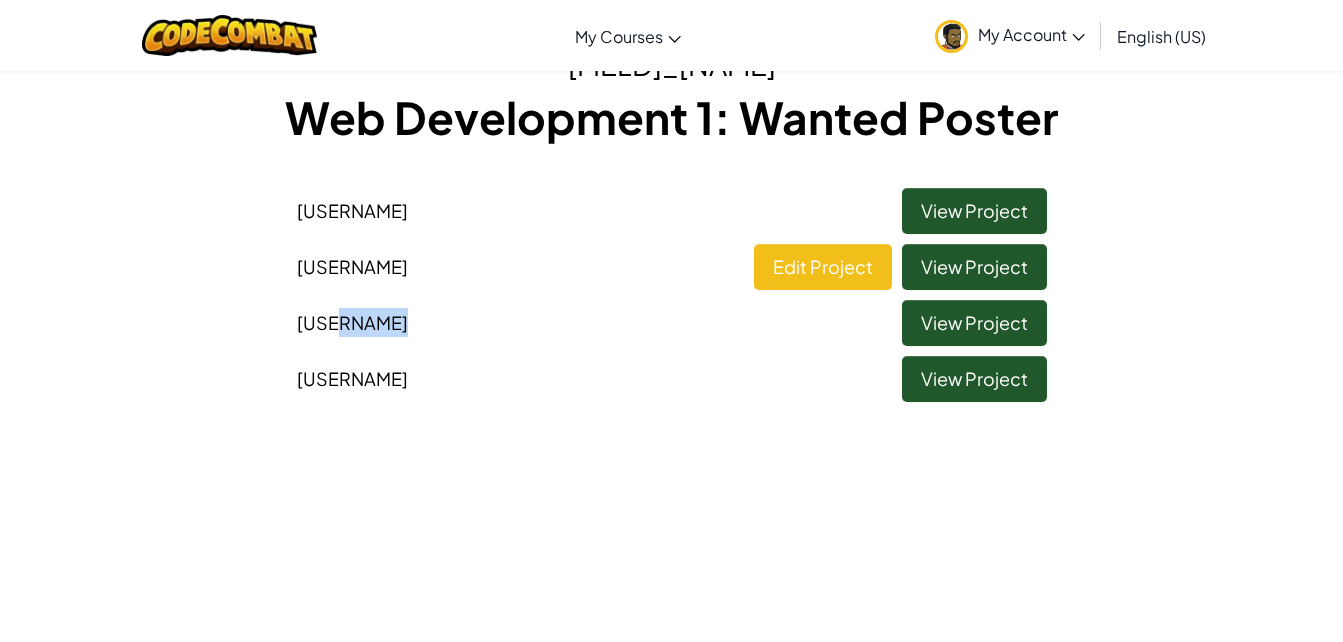 drag, startPoint x: 340, startPoint y: 322, endPoint x: 400, endPoint y: 311, distance: 61 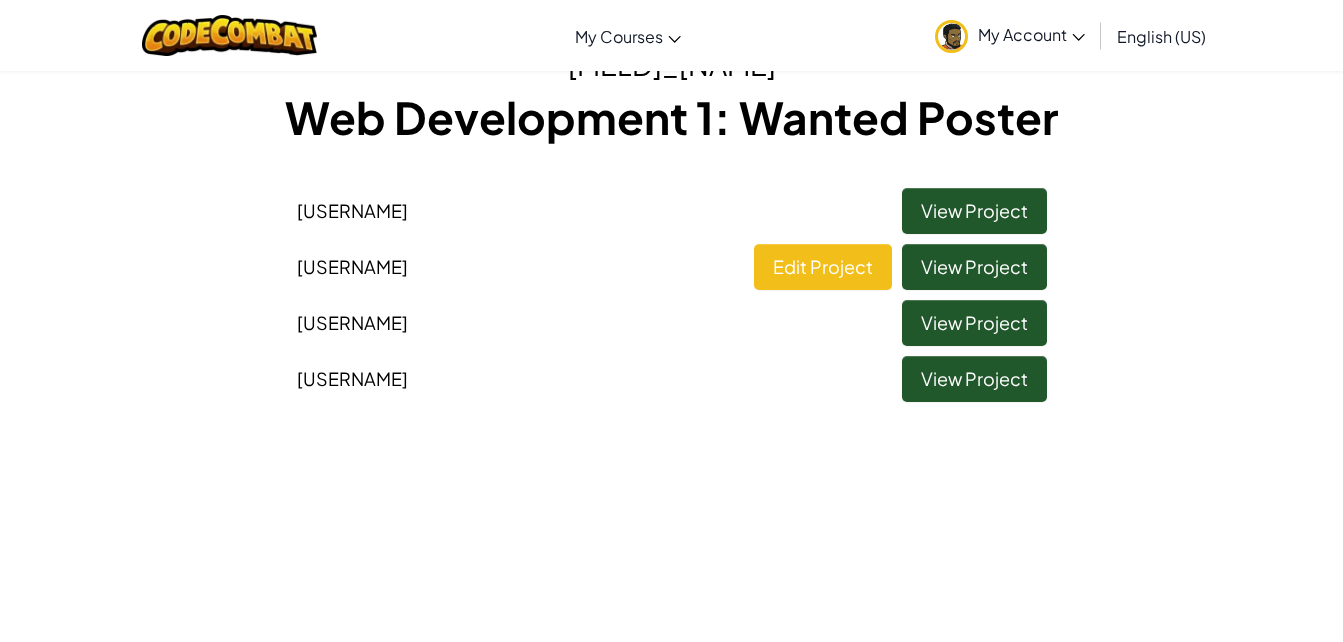 drag, startPoint x: 400, startPoint y: 311, endPoint x: 317, endPoint y: 286, distance: 86.683334 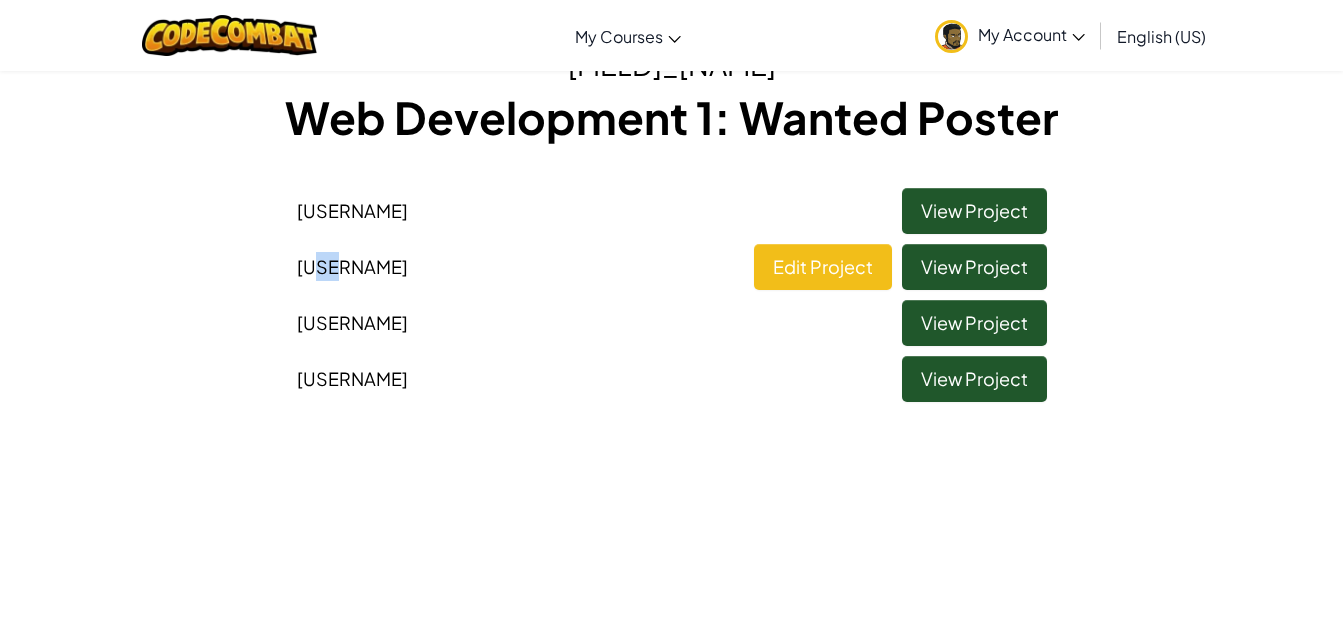 drag, startPoint x: 317, startPoint y: 274, endPoint x: 335, endPoint y: 265, distance: 20.12461 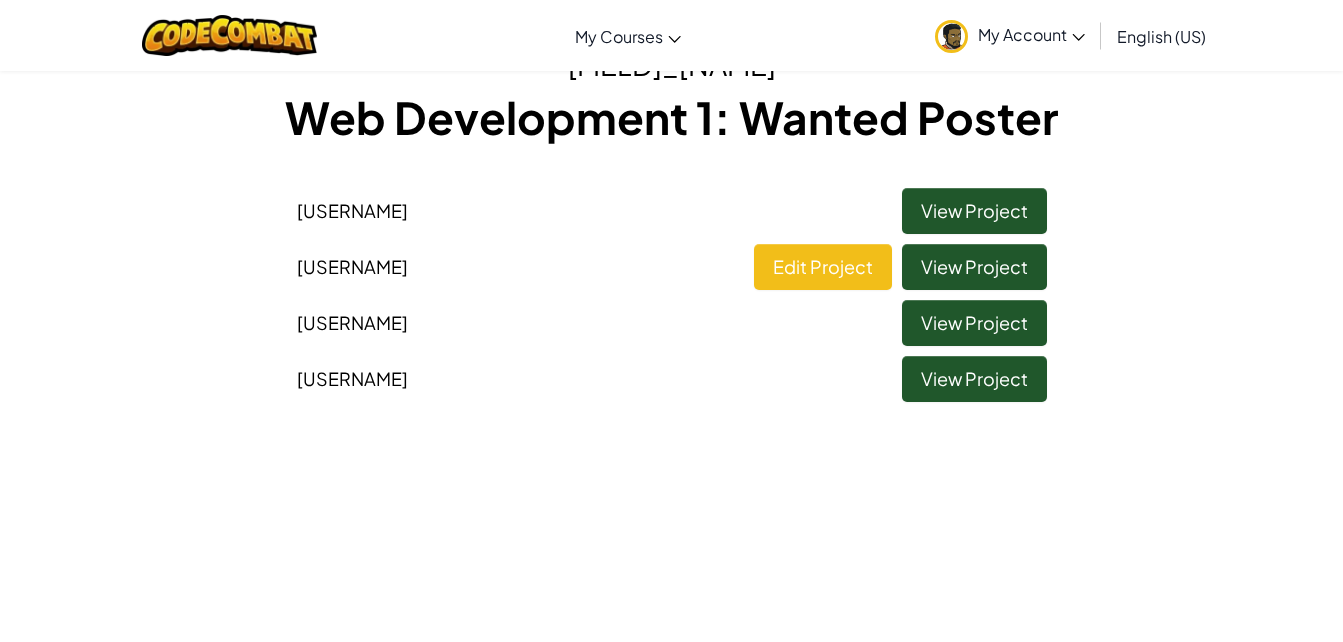 drag, startPoint x: 335, startPoint y: 265, endPoint x: 419, endPoint y: 332, distance: 107.44766 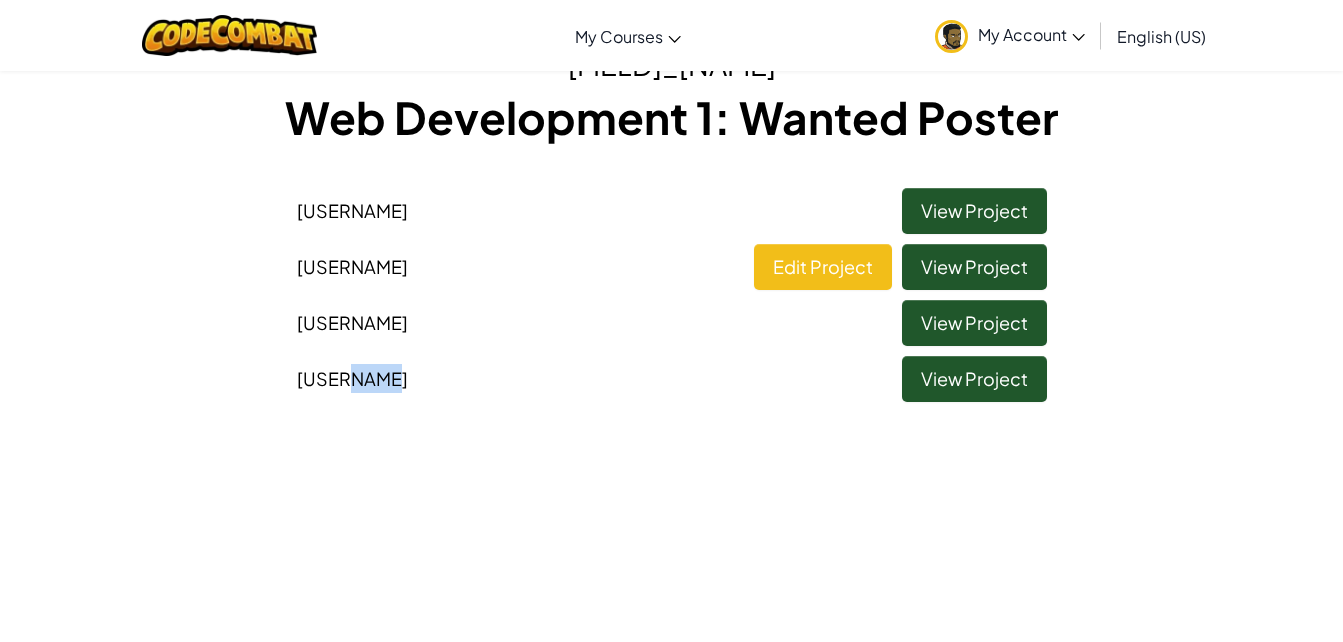 drag, startPoint x: 342, startPoint y: 375, endPoint x: 374, endPoint y: 369, distance: 32.55764 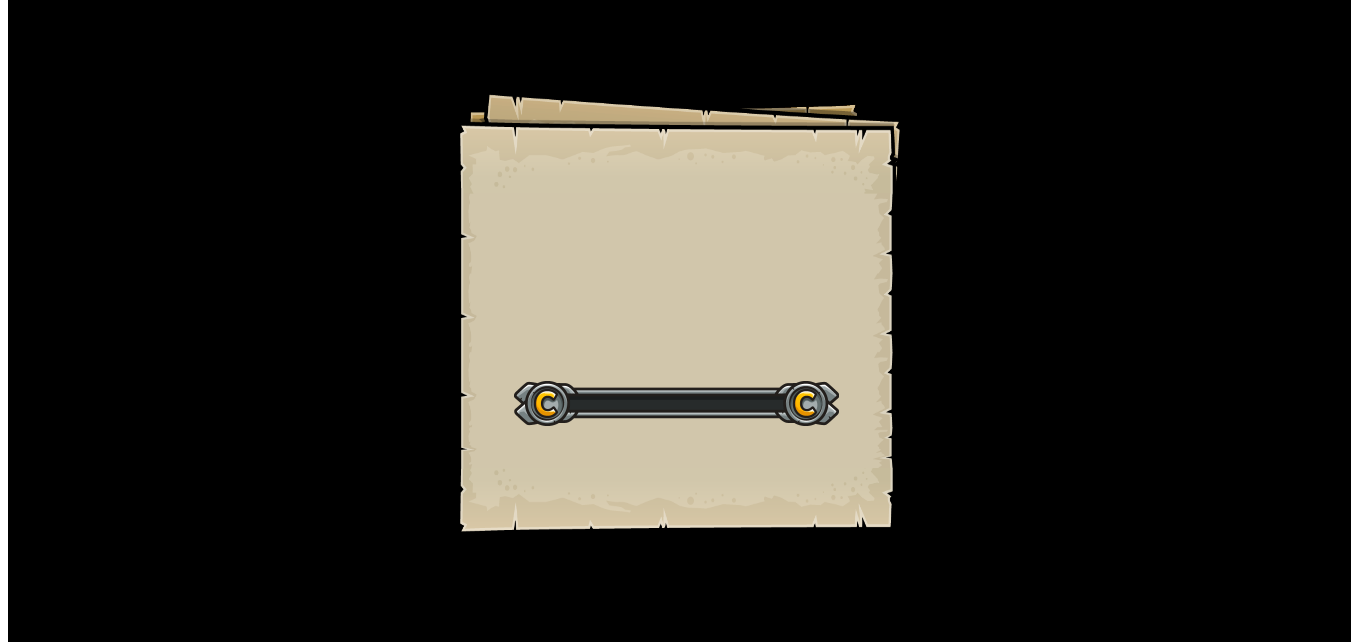 scroll, scrollTop: 0, scrollLeft: 0, axis: both 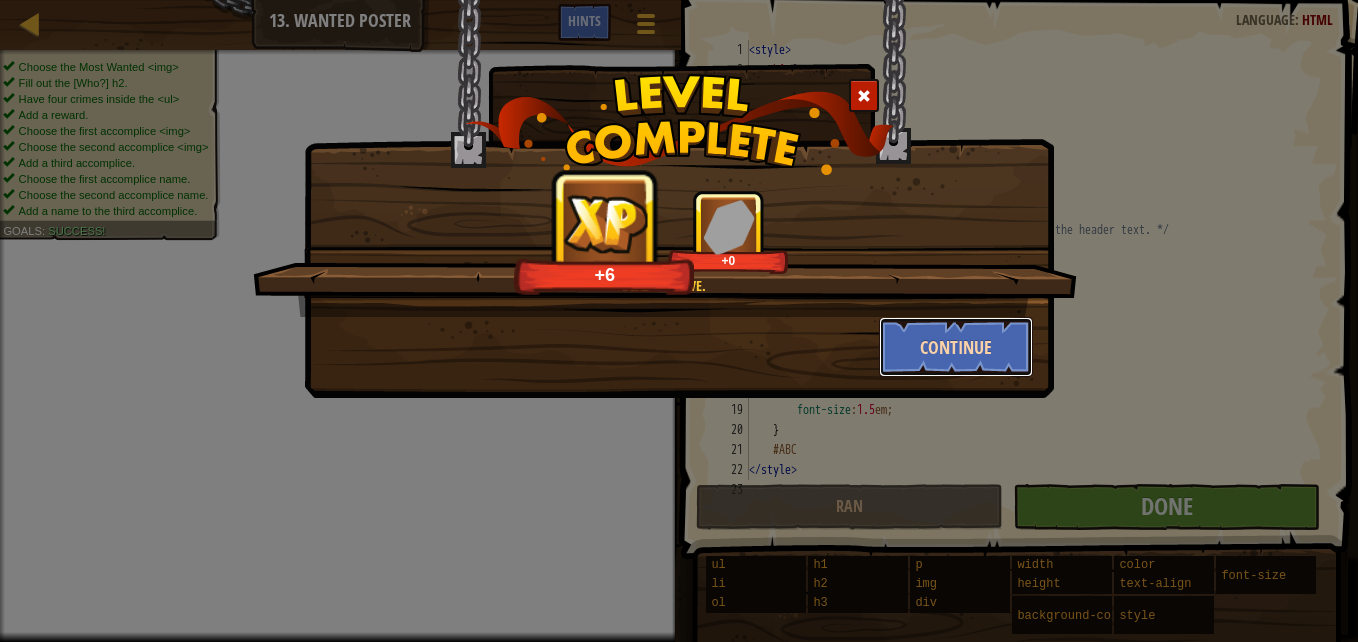 click on "Continue" at bounding box center (956, 347) 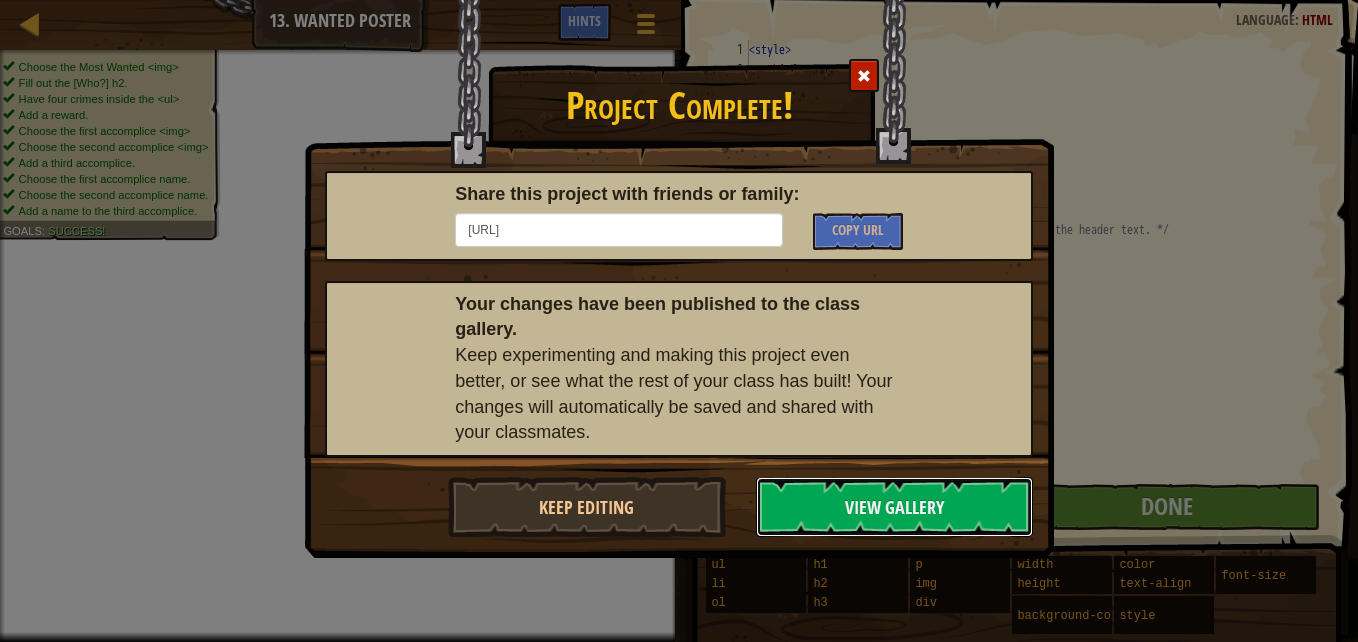 drag, startPoint x: 795, startPoint y: 496, endPoint x: 752, endPoint y: 443, distance: 68.24954 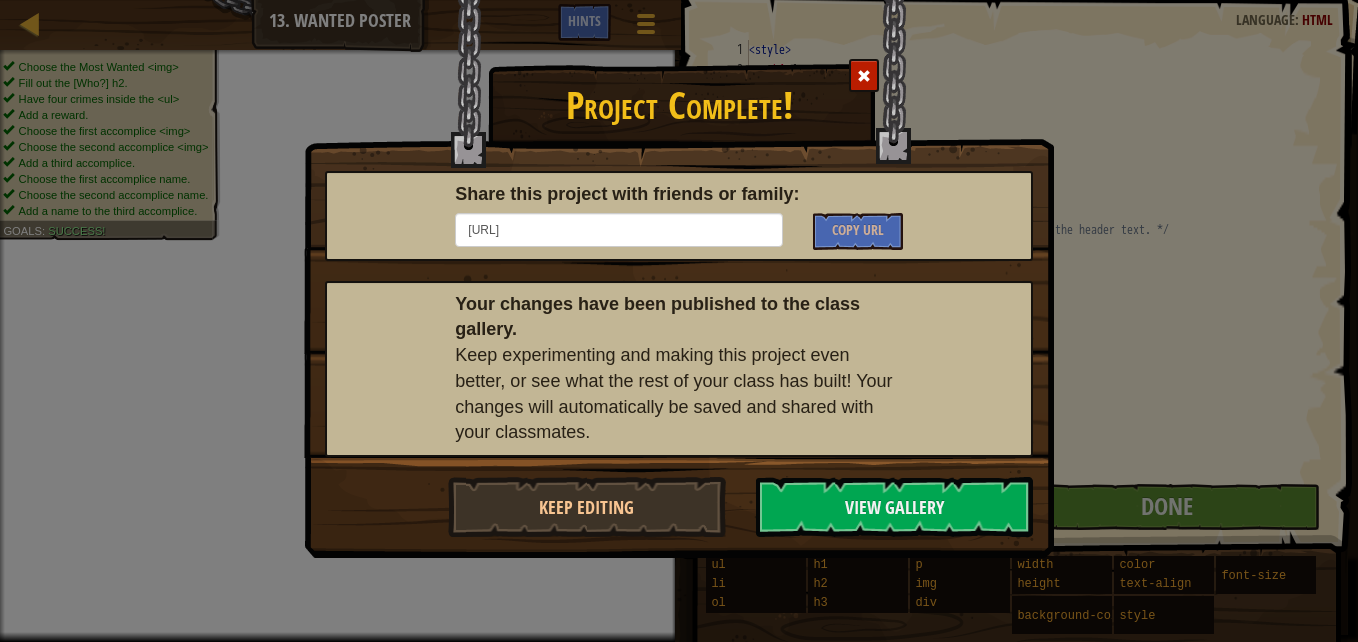 click at bounding box center (864, 75) 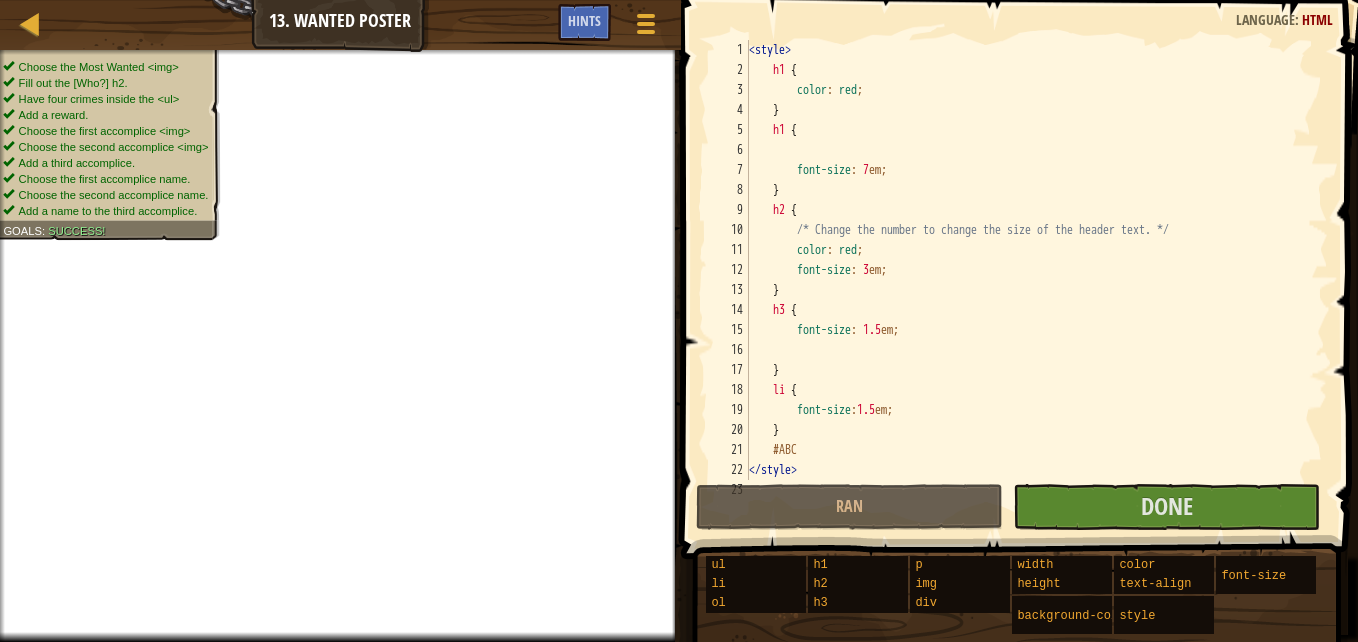 type 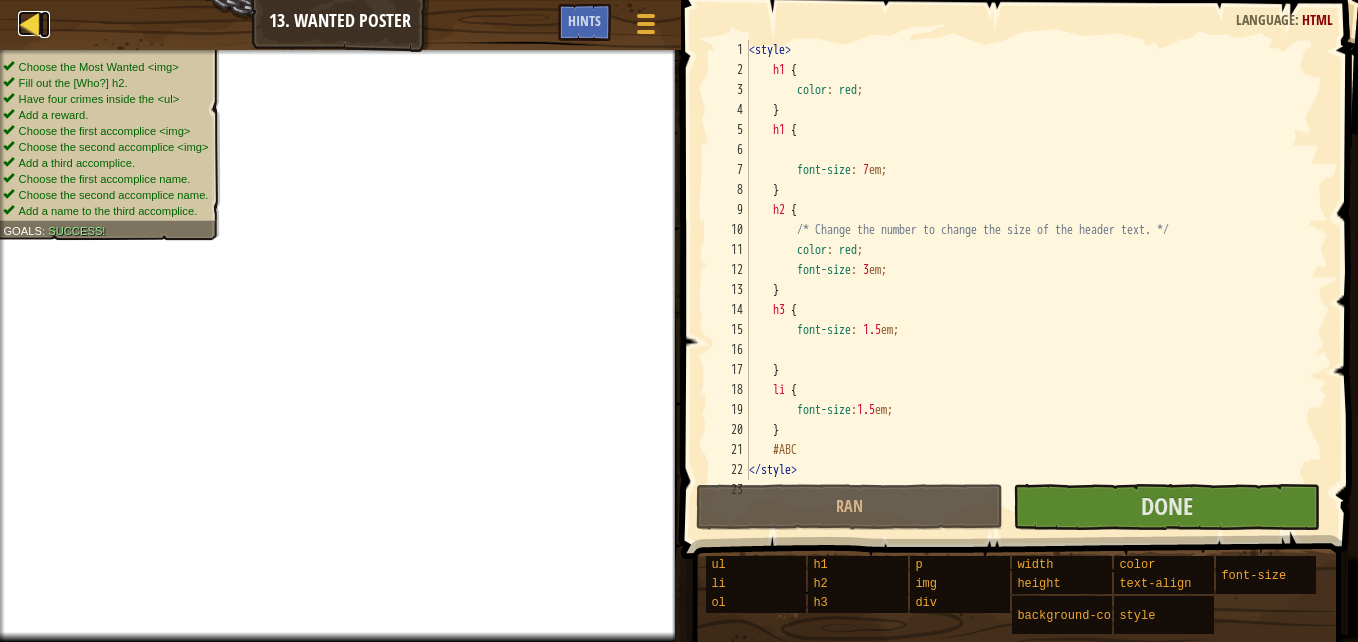 click at bounding box center (30, 23) 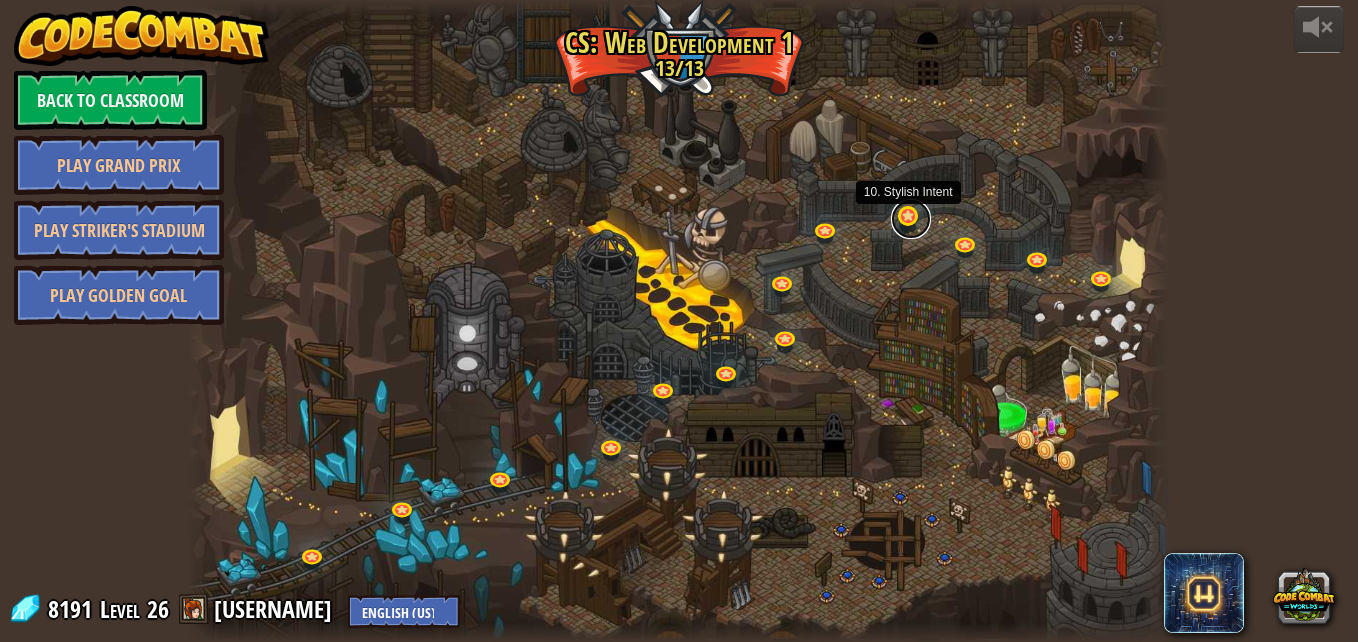 click at bounding box center [911, 219] 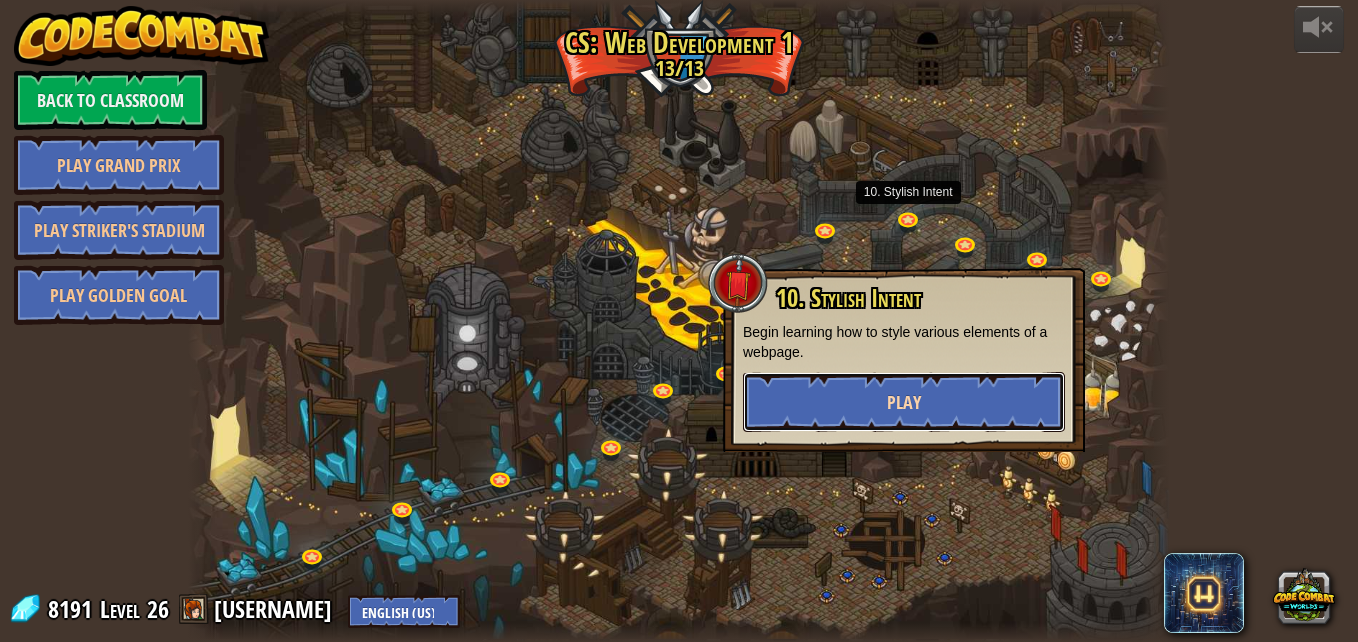 click on "Play" at bounding box center [904, 402] 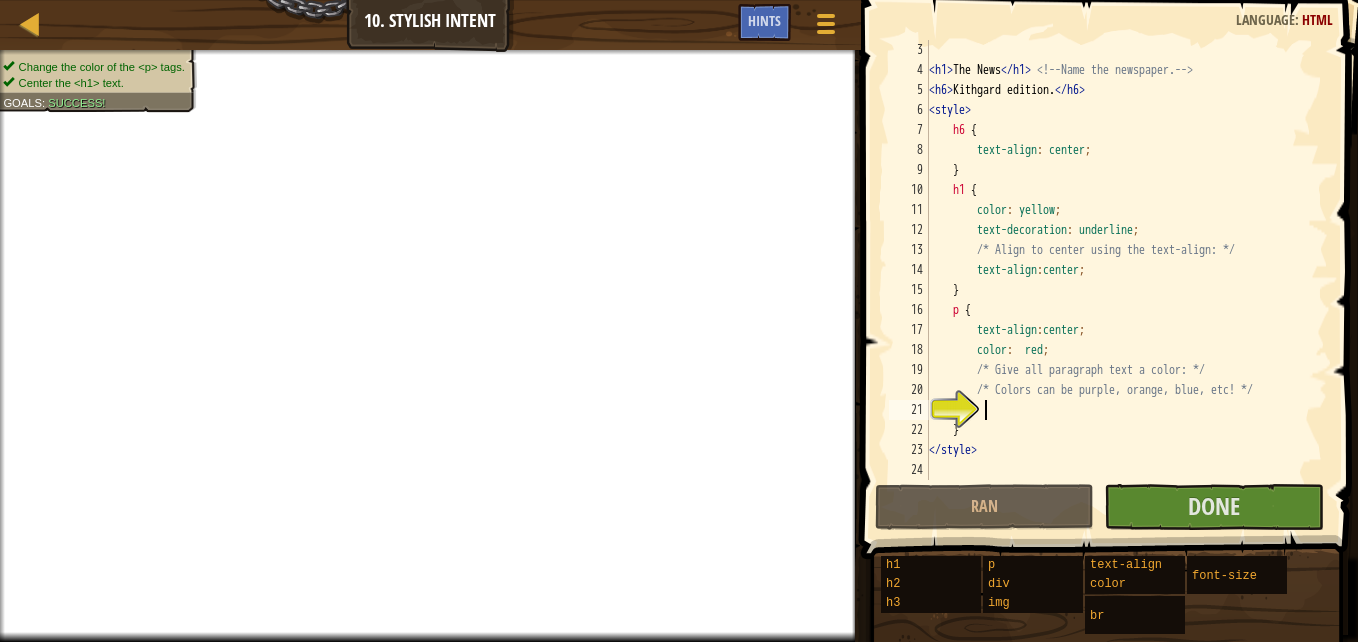 scroll, scrollTop: 0, scrollLeft: 0, axis: both 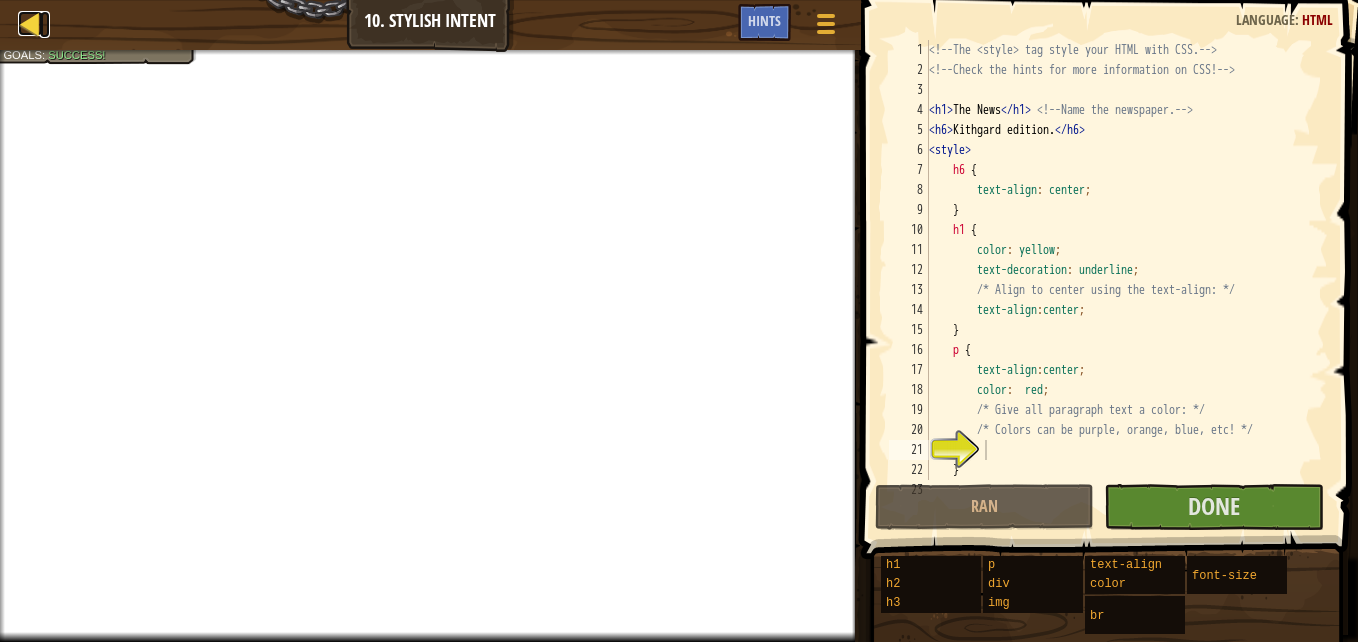 click at bounding box center (30, 23) 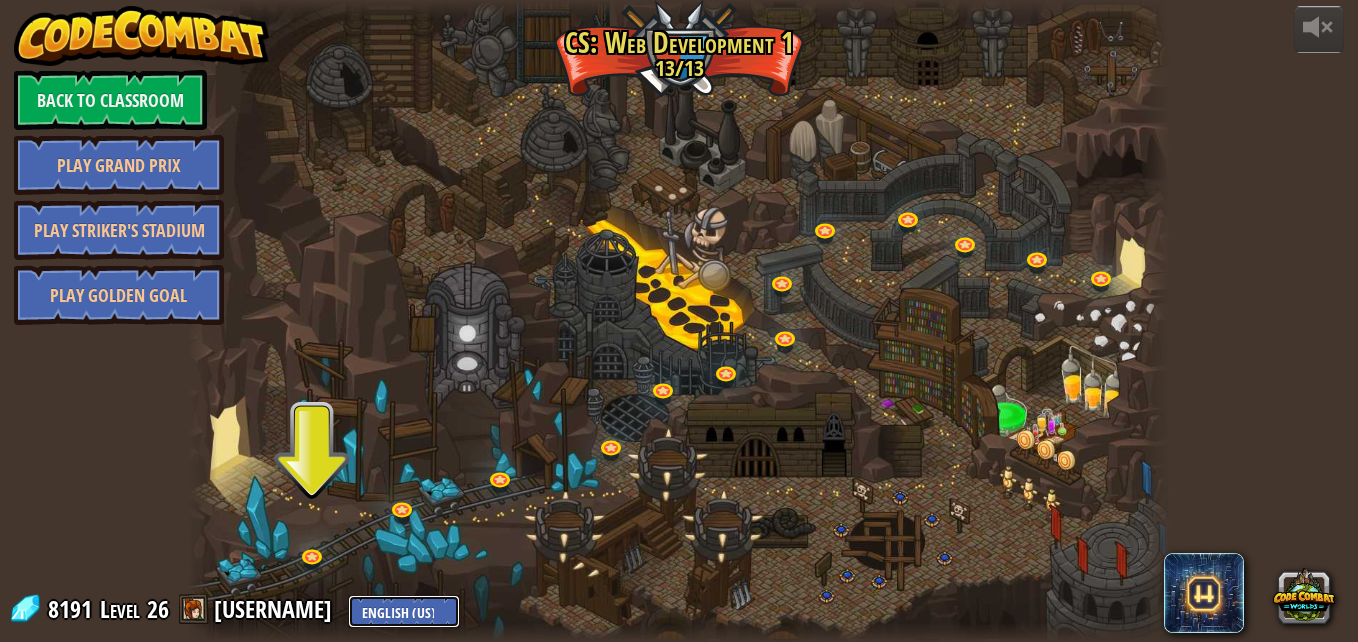 click on "English (US) English (UK) 简体中文 繁體中文 русский español (ES) español (América Latina) français Português (Portugal) Português (Brasil) ---------------------------------- العربية azərbaycan dili български език Català čeština dansk Deutsch (Deutschland) Deutsch (Österreich) Deutsch (Schweiz) Eesti Ελληνικά Esperanto Filipino فارسی Galego 한국어 ʻŌlelo Hawaiʻi עברית hrvatski jezik magyar Bahasa Indonesia Italiano қазақ тілі lietuvių kalba latviešu te reo Māori Македонски मानक हिन्दी Монгол хэл Bahasa Melayu မြန်မာစကား Nederlands (België) Nederlands (Nederland) 日本語 Norsk Bokmål Norsk Nynorsk O'zbekcha Polski limba română српски slovenčina slovenščina suomi Svenska ไทย Türkçe українська اُردُو Tiếng Việt 吴语 吳語" at bounding box center (404, 611) 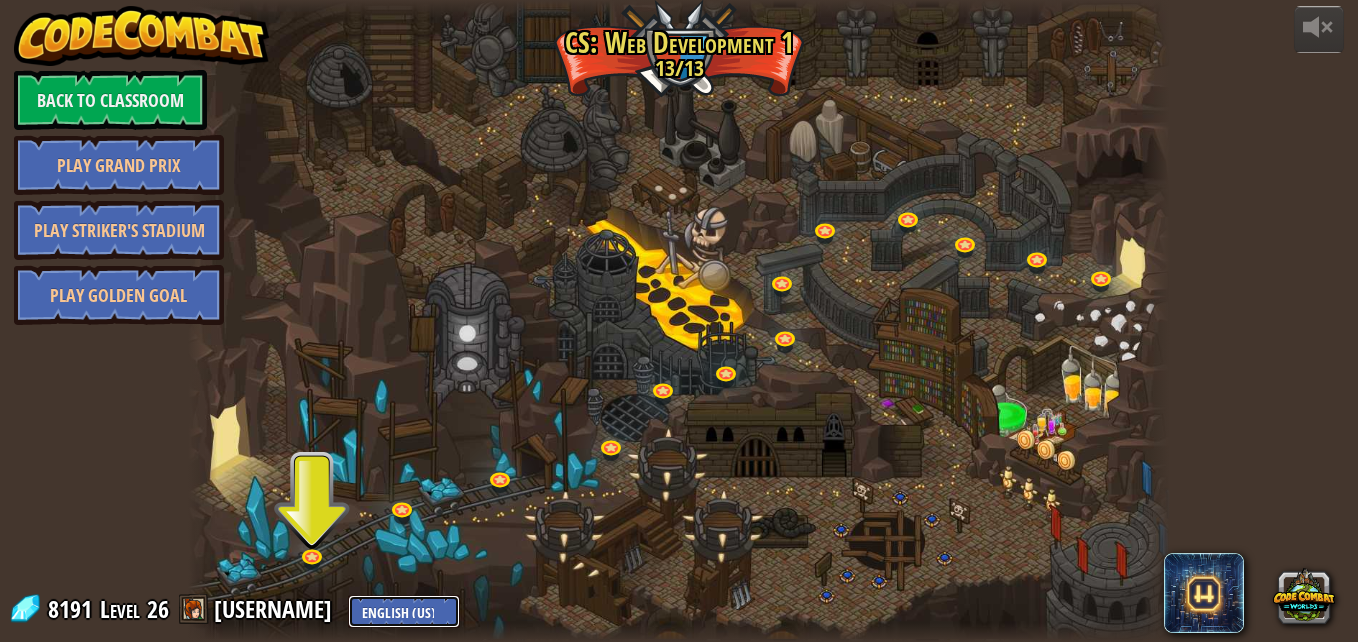 select on "vi" 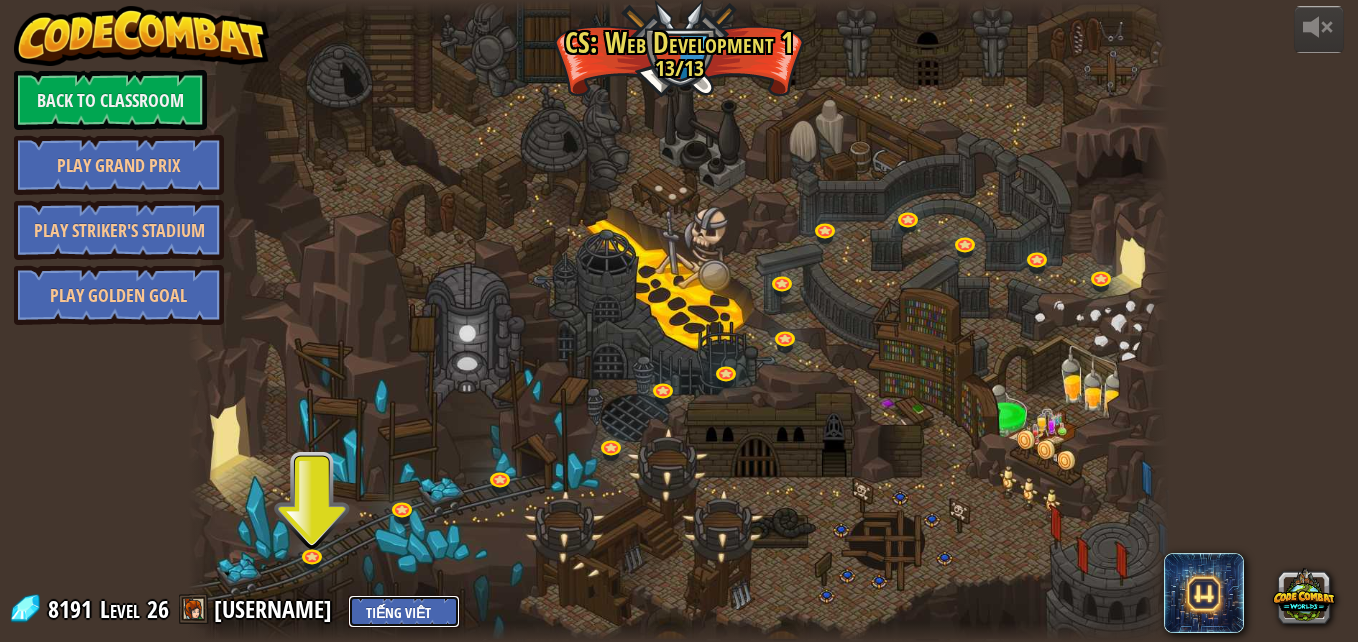 click on "English (US) English (UK) 简体中文 繁體中文 русский español (ES) español (América Latina) français Português (Portugal) Português (Brasil) ---------------------------------- العربية azərbaycan dili български език Català čeština dansk Deutsch (Deutschland) Deutsch (Österreich) Deutsch (Schweiz) Eesti Ελληνικά Esperanto Filipino فارسی Galego 한국어 ʻŌlelo Hawaiʻi עברית hrvatski jezik magyar Bahasa Indonesia Italiano қазақ тілі lietuvių kalba latviešu te reo Māori Македонски मानक हिन्दी Монгол хэл Bahasa Melayu မြန်မာစကား Nederlands (België) Nederlands (Nederland) 日本語 Norsk Bokmål Norsk Nynorsk O'zbekcha Polski limba română српски slovenčina slovenščina suomi Svenska ไทย Türkçe українська اُردُو Tiếng Việt 吴语 吳語" at bounding box center (404, 611) 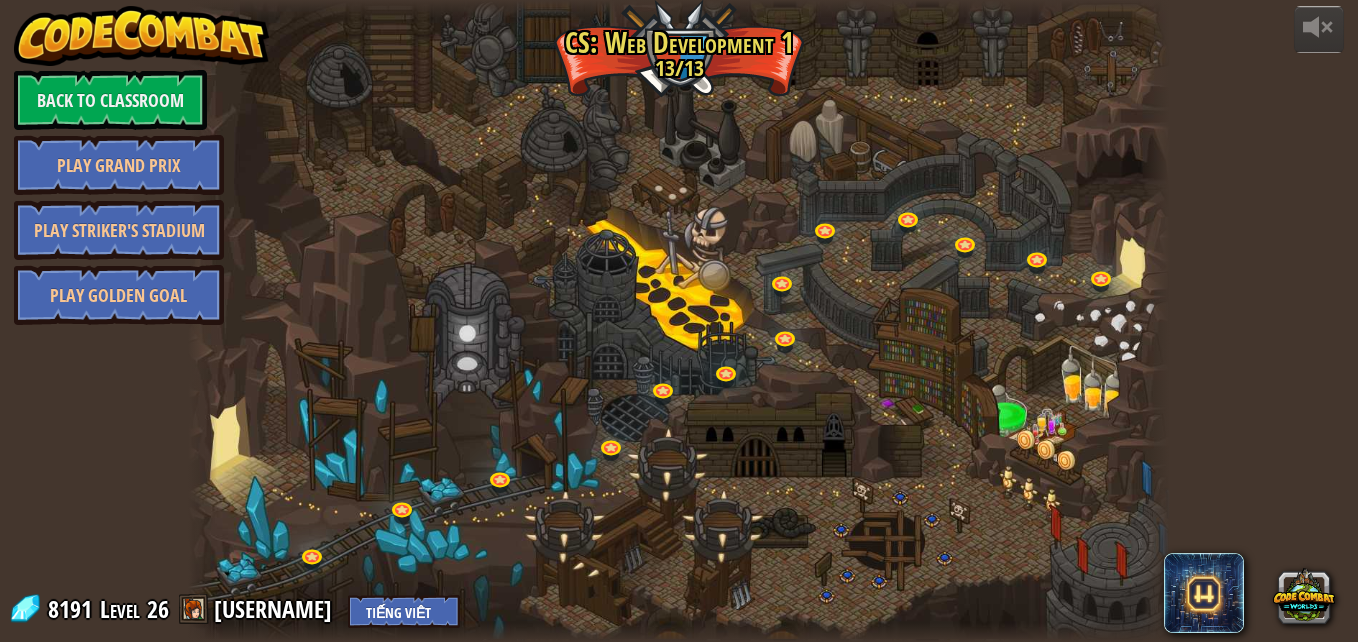select on "vi" 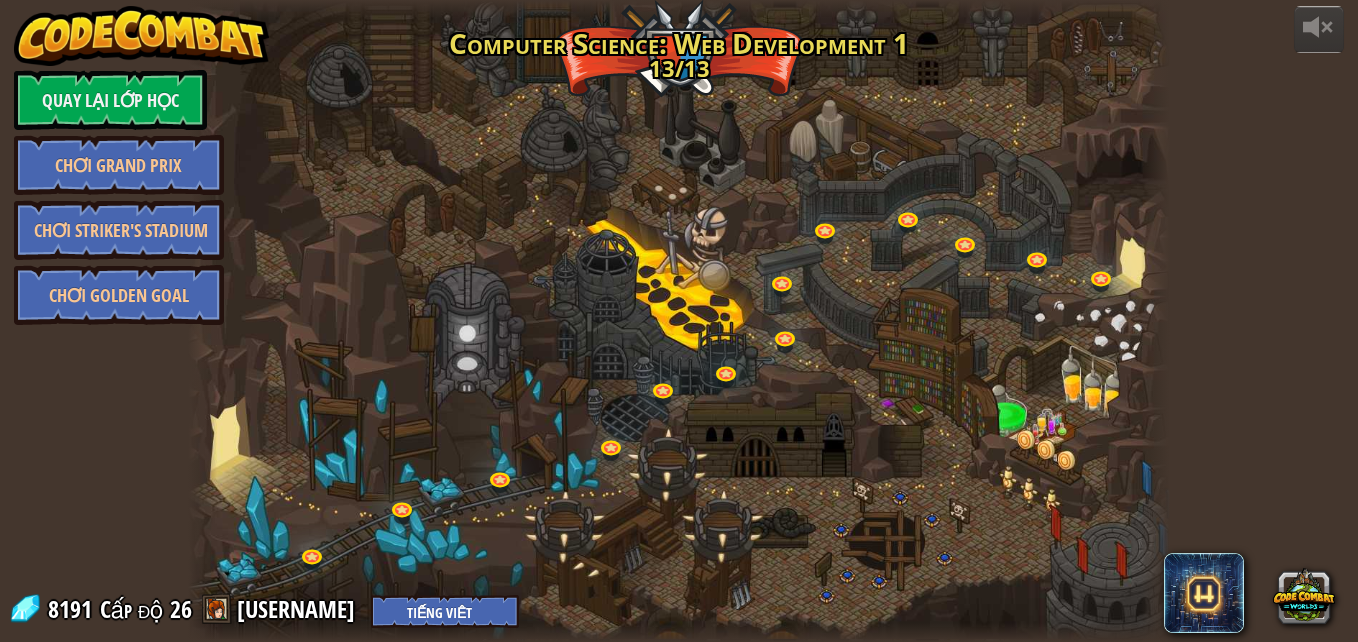 click at bounding box center [679, 321] 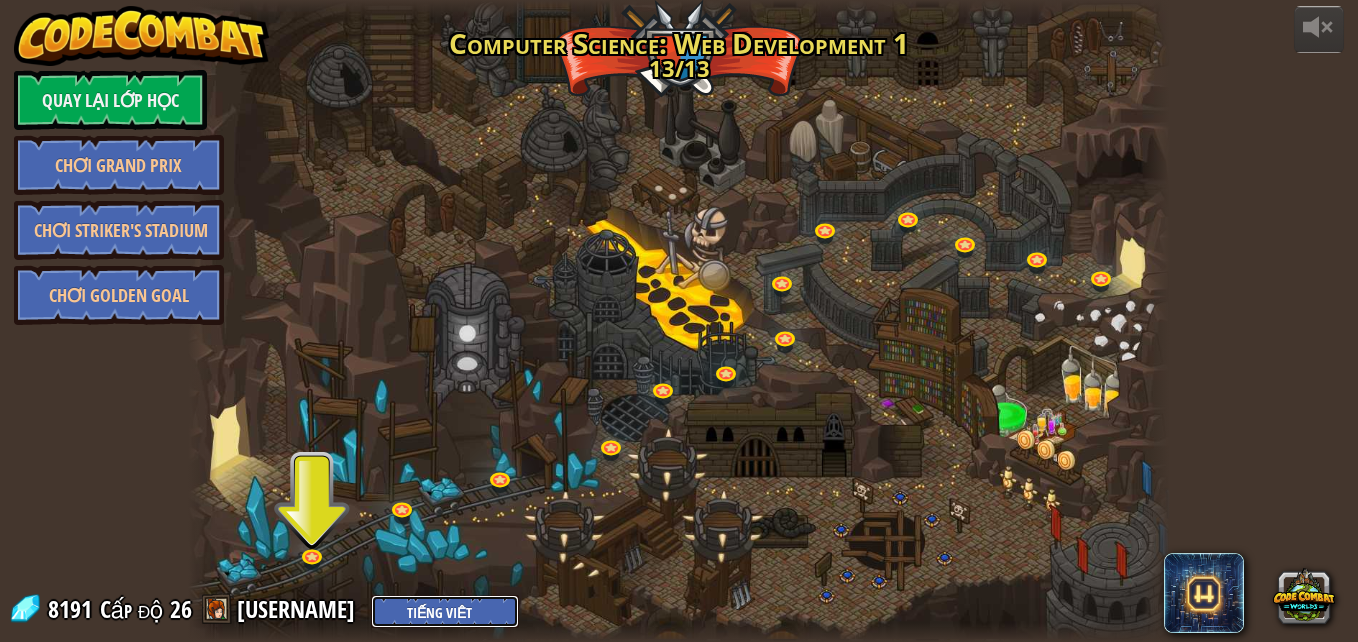 click on "English (US) English (UK) 简体中文 繁體中文 русский español (ES) español (América Latina) français Português (Portugal) Português (Brasil) ---------------------------------- العربية azərbaycan dili български език Català čeština dansk Deutsch (Deutschland) Deutsch (Österreich) Deutsch (Schweiz) Eesti Ελληνικά Esperanto Filipino فارسی Galego 한국어 ʻŌlelo Hawaiʻi עברית hrvatski jezik magyar Bahasa Indonesia Italiano қазақ тілі lietuvių kalba latviešu te reo Māori Македонски मानक हिन्दी Монгол хэл Bahasa Melayu မြန်မာစကား Nederlands (België) Nederlands (Nederland) 日本語 Norsk Bokmål Norsk Nynorsk O'zbekcha Polski limba română српски slovenčina slovenščina suomi Svenska ไทย Türkçe українська اُردُو Tiếng Việt 吴语 吳語" at bounding box center (445, 611) 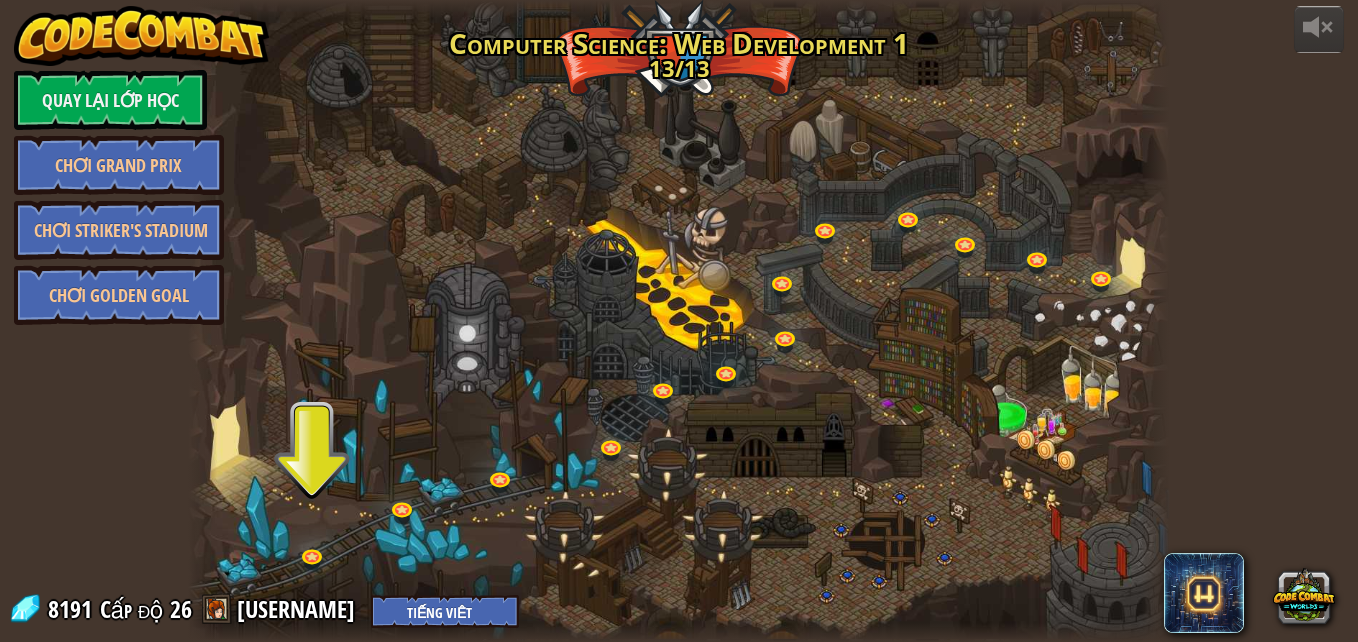 click at bounding box center (679, 321) 